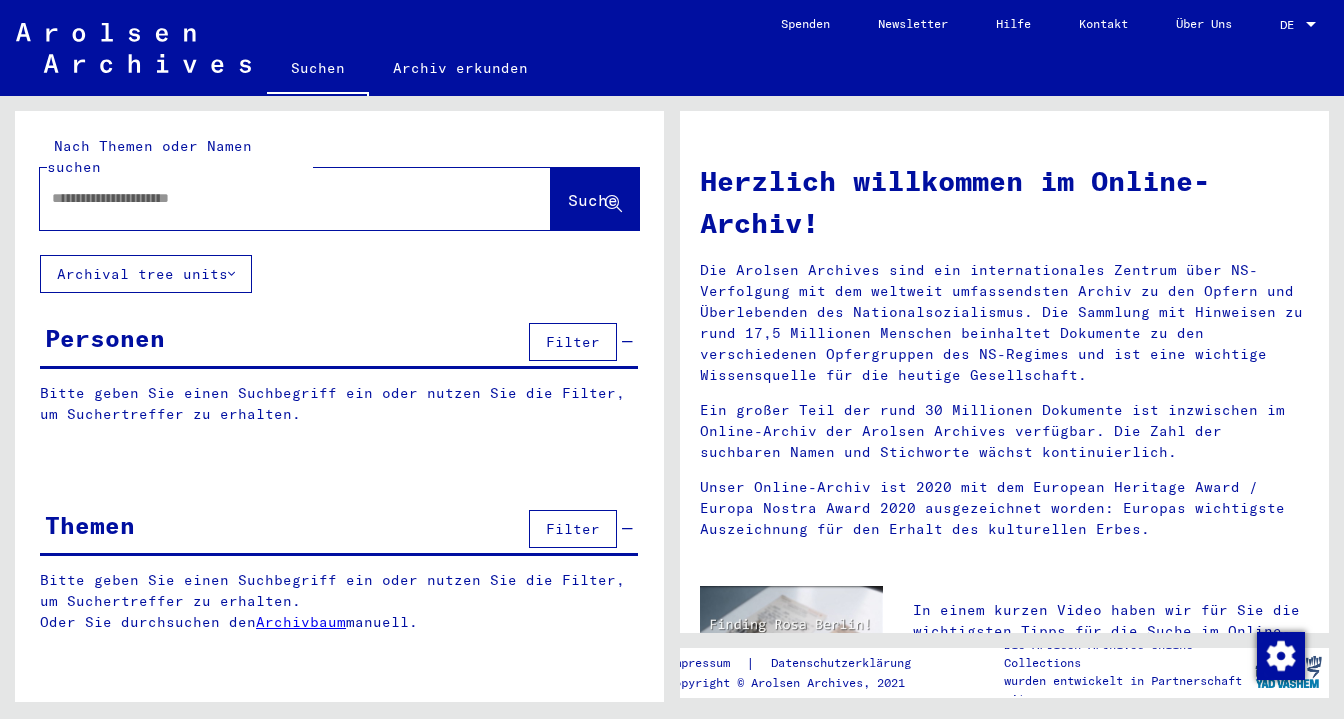 type on "*******" 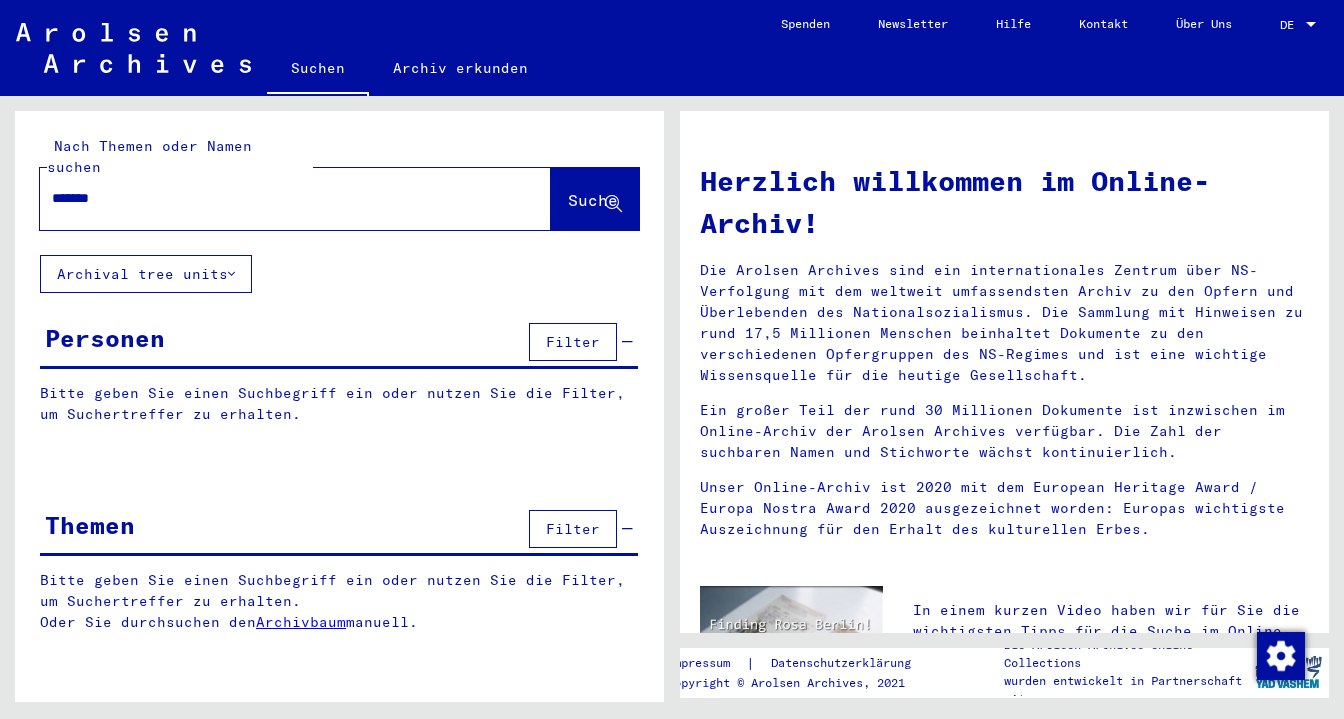 scroll, scrollTop: 0, scrollLeft: 0, axis: both 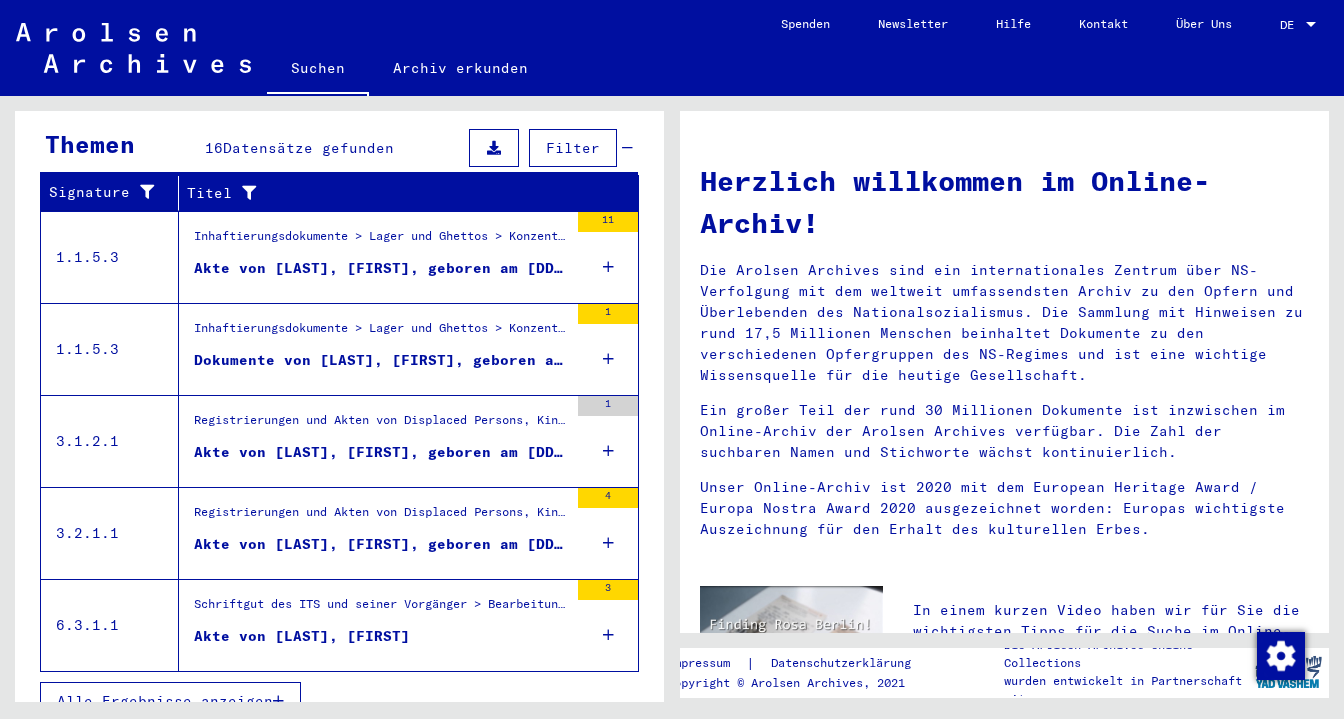 click on "Alle Ergebnisse anzeigen" at bounding box center [165, 701] 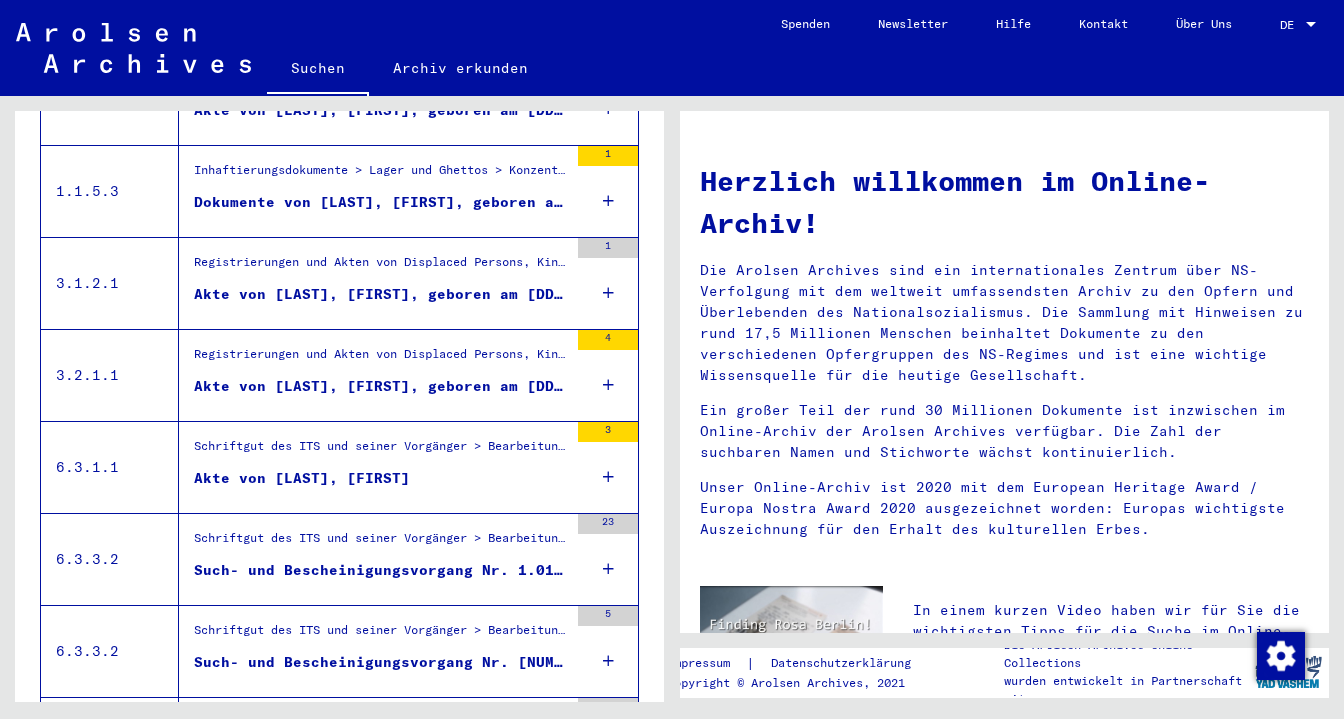 scroll, scrollTop: 473, scrollLeft: 0, axis: vertical 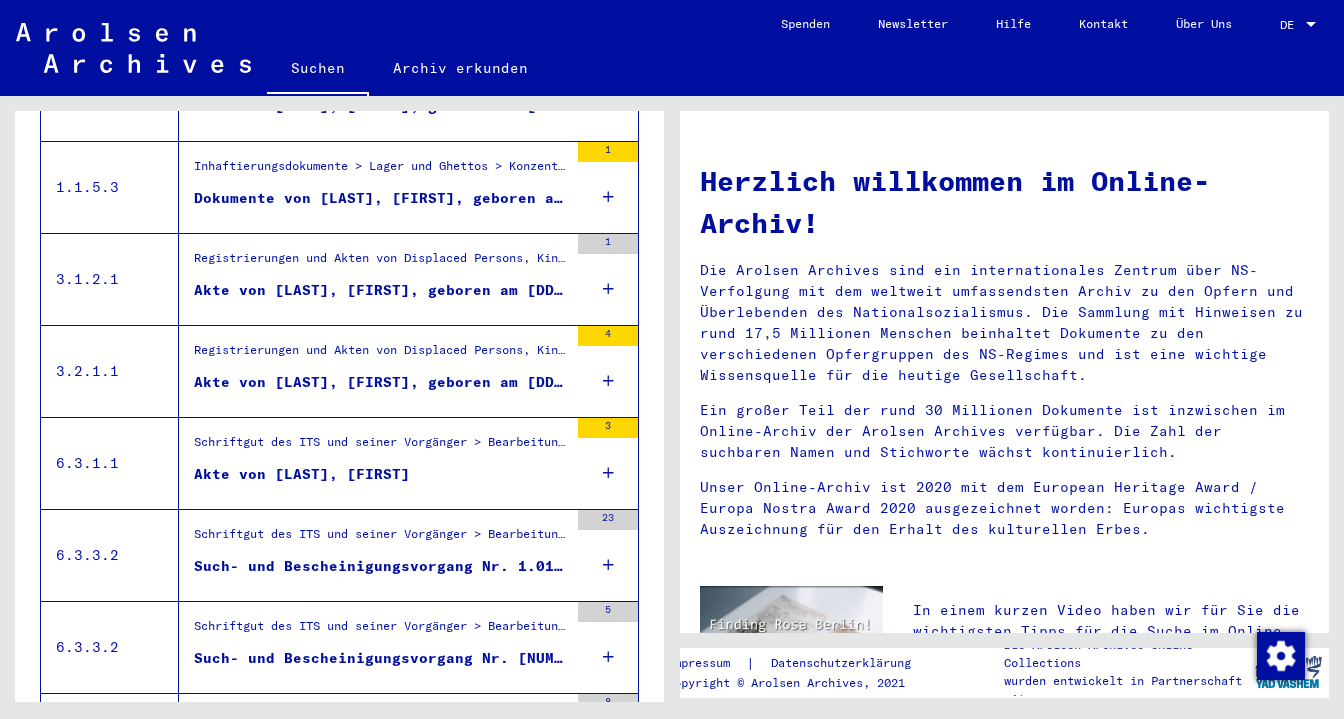click on "Such- und Bescheinigungsvorgang Nr. 1.018.725 für [LAST], [FIRST] geboren [DATE]" at bounding box center [381, 566] 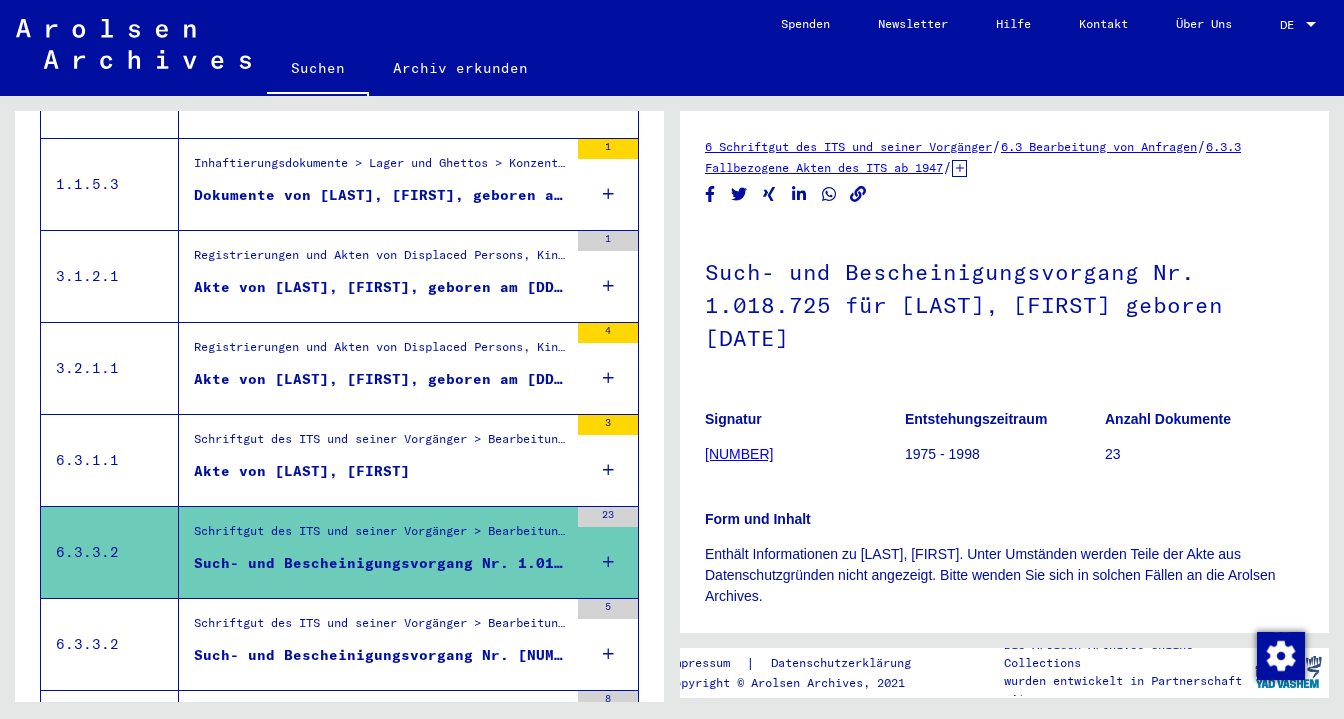 scroll, scrollTop: 0, scrollLeft: 0, axis: both 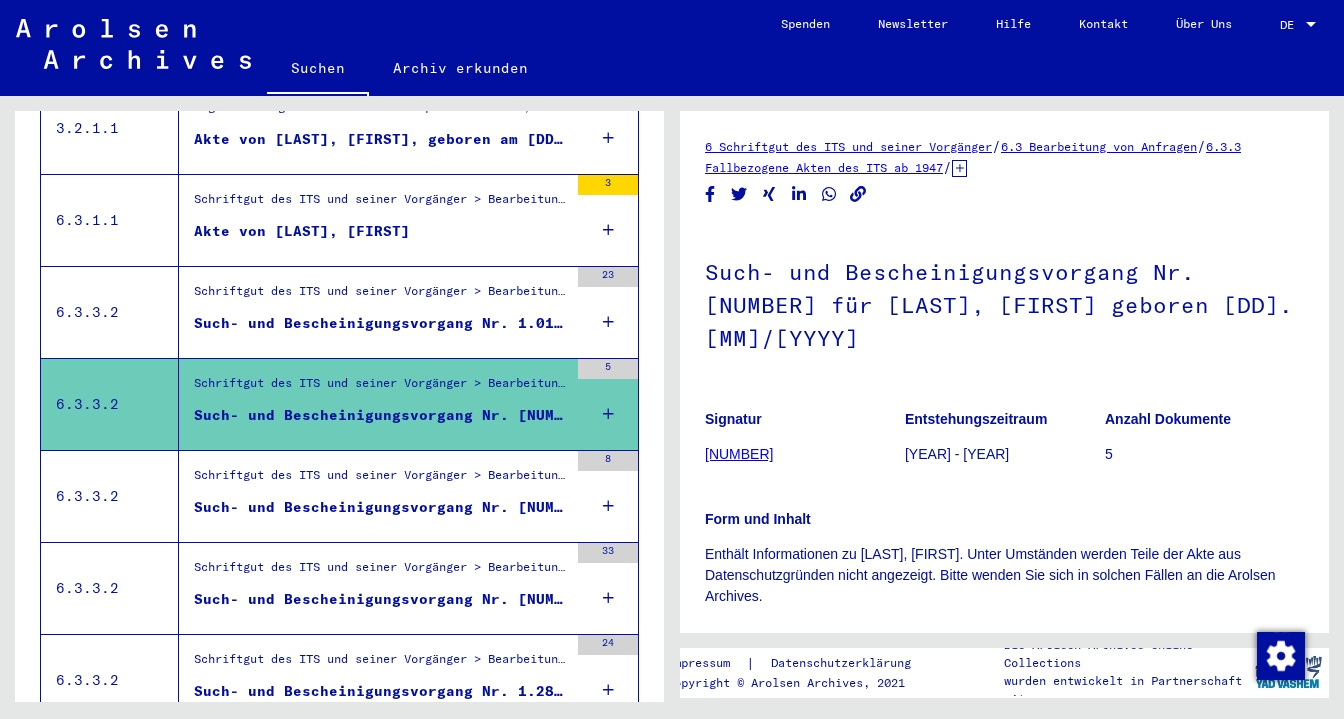 click on "Such- und Bescheinigungsvorgang Nr. [NUMBER] für [LAST], [FIRST] geboren [DD].[MM]/[YYYY]" at bounding box center [381, 507] 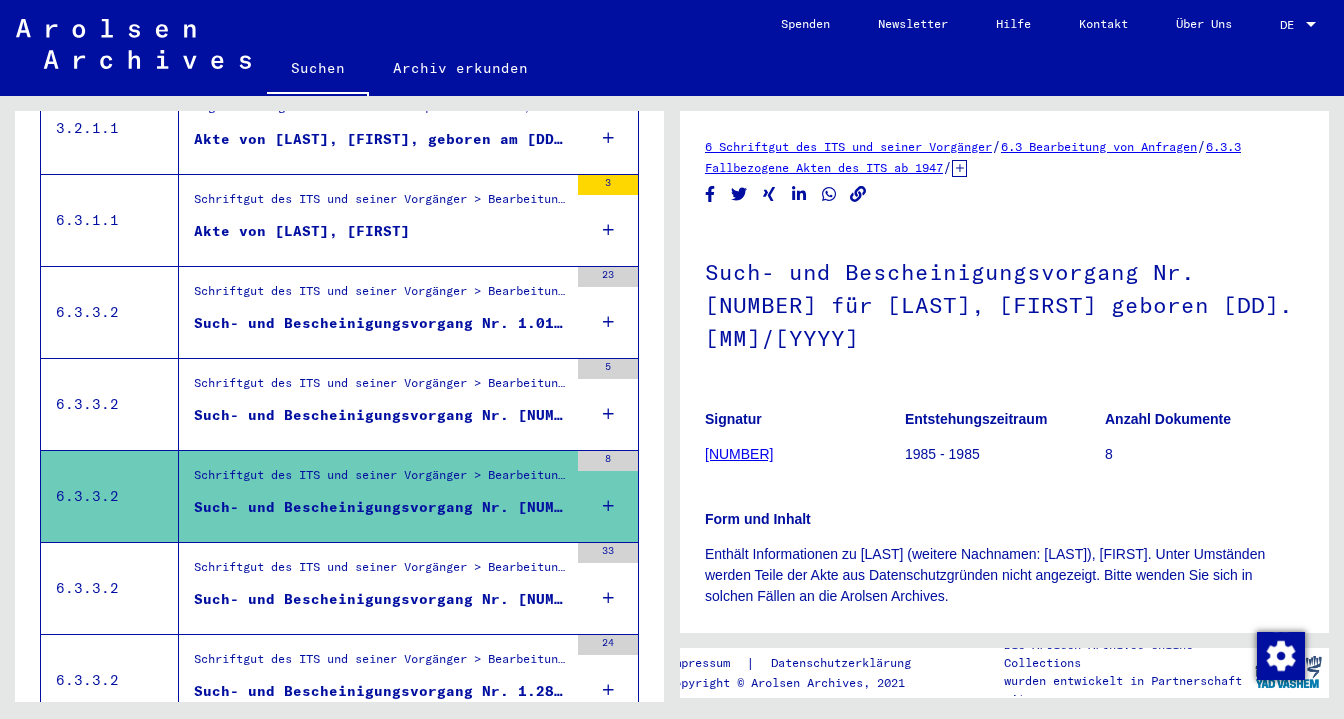 scroll, scrollTop: 0, scrollLeft: 0, axis: both 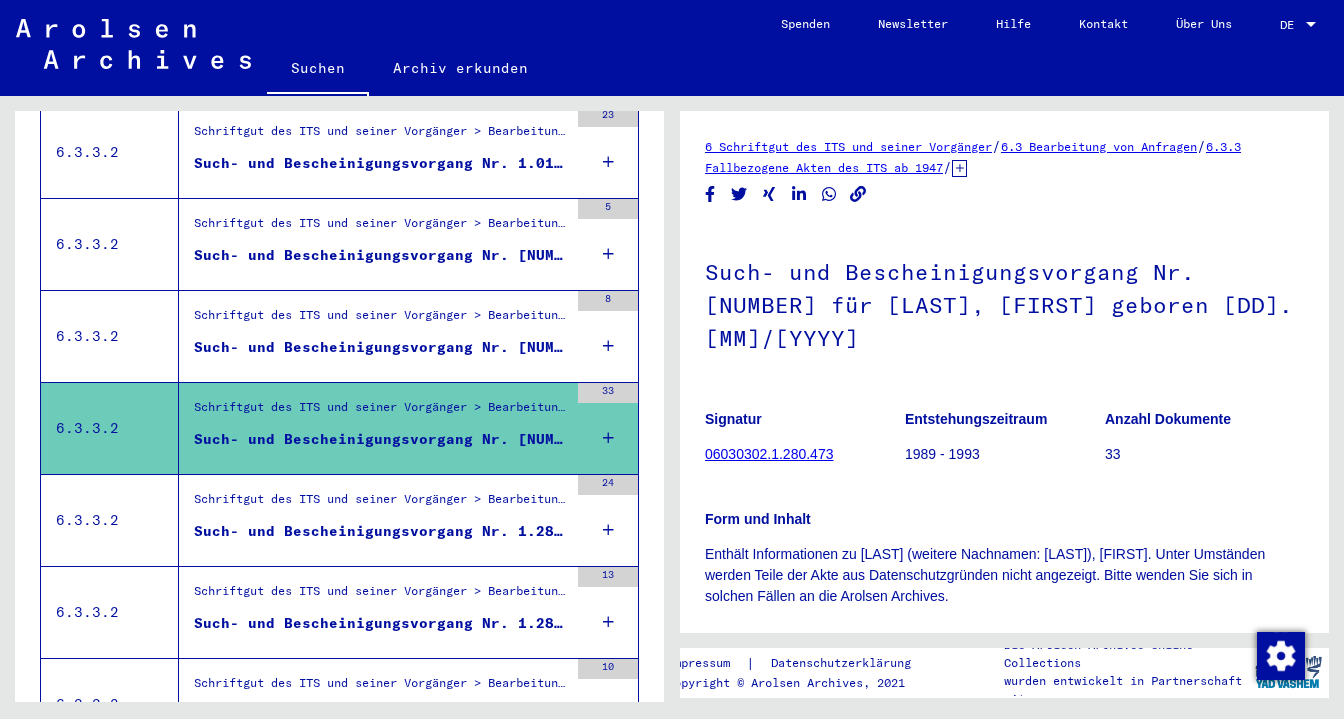 click on "Such- und Bescheinigungsvorgang Nr. 1.280.474 für [LAST], [FIRST] geboren [DATE]" at bounding box center (381, 531) 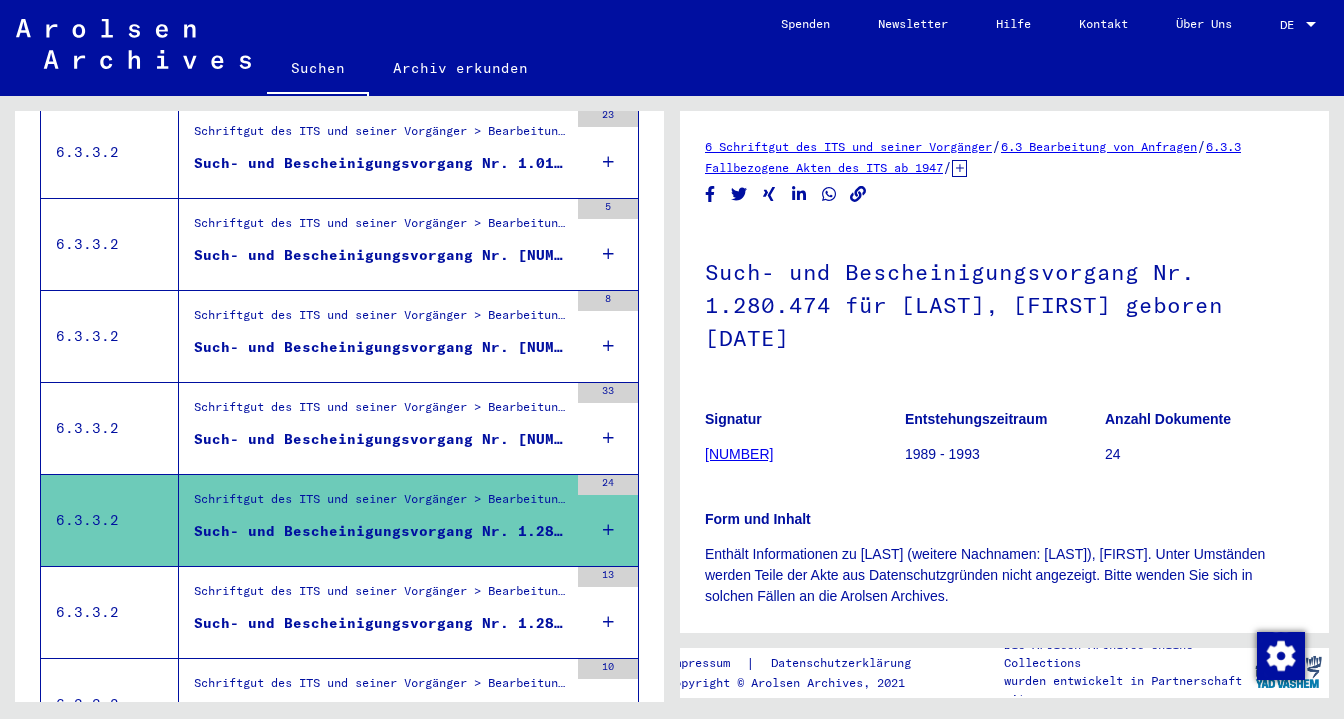 scroll, scrollTop: 0, scrollLeft: 0, axis: both 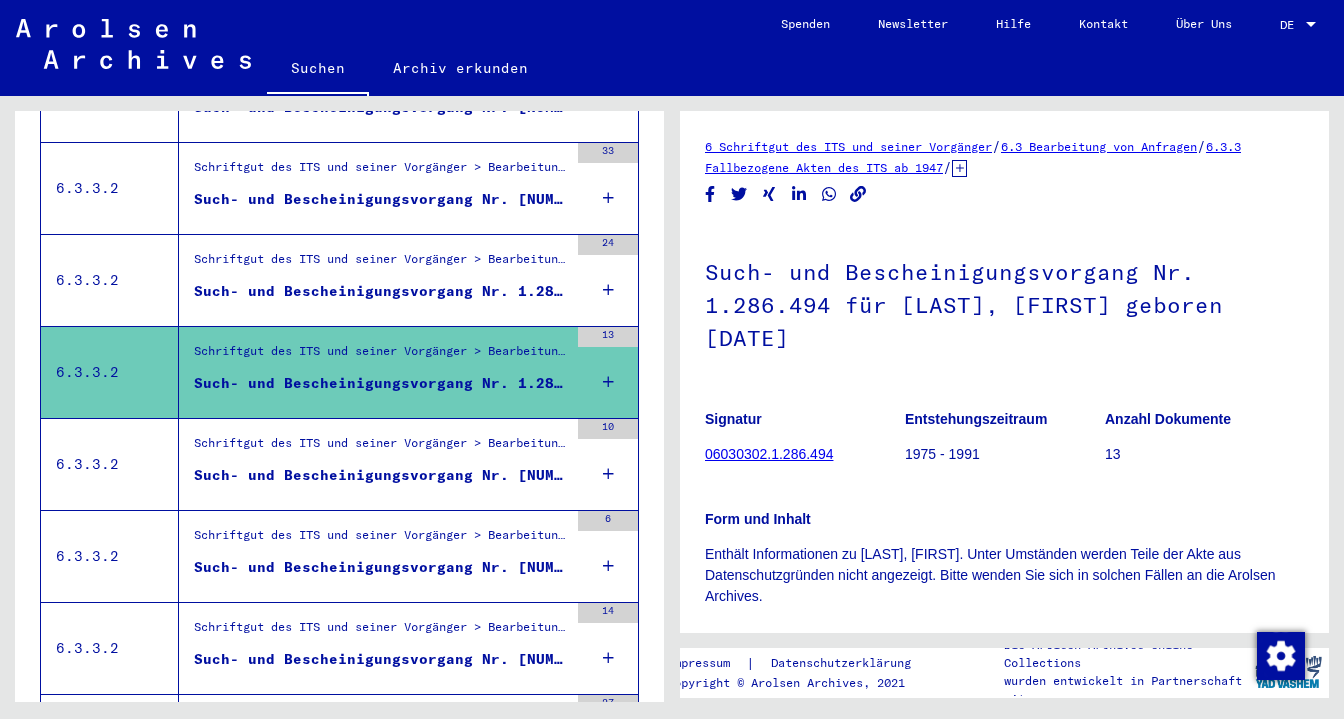 click on "Such- und Bescheinigungsvorgang Nr. [NUMBER] für [LAST], [FIRST] geboren [DD].[MM]/[YYYY]" at bounding box center (381, 475) 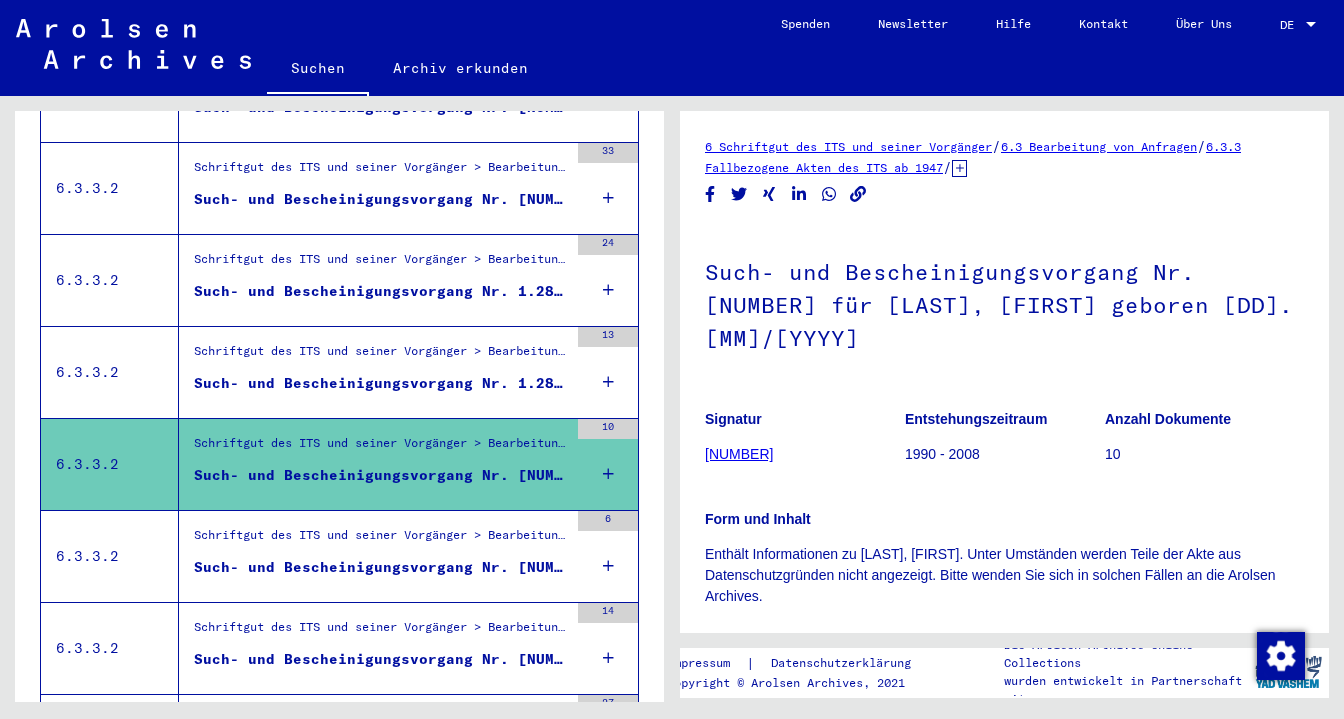 scroll, scrollTop: 0, scrollLeft: 0, axis: both 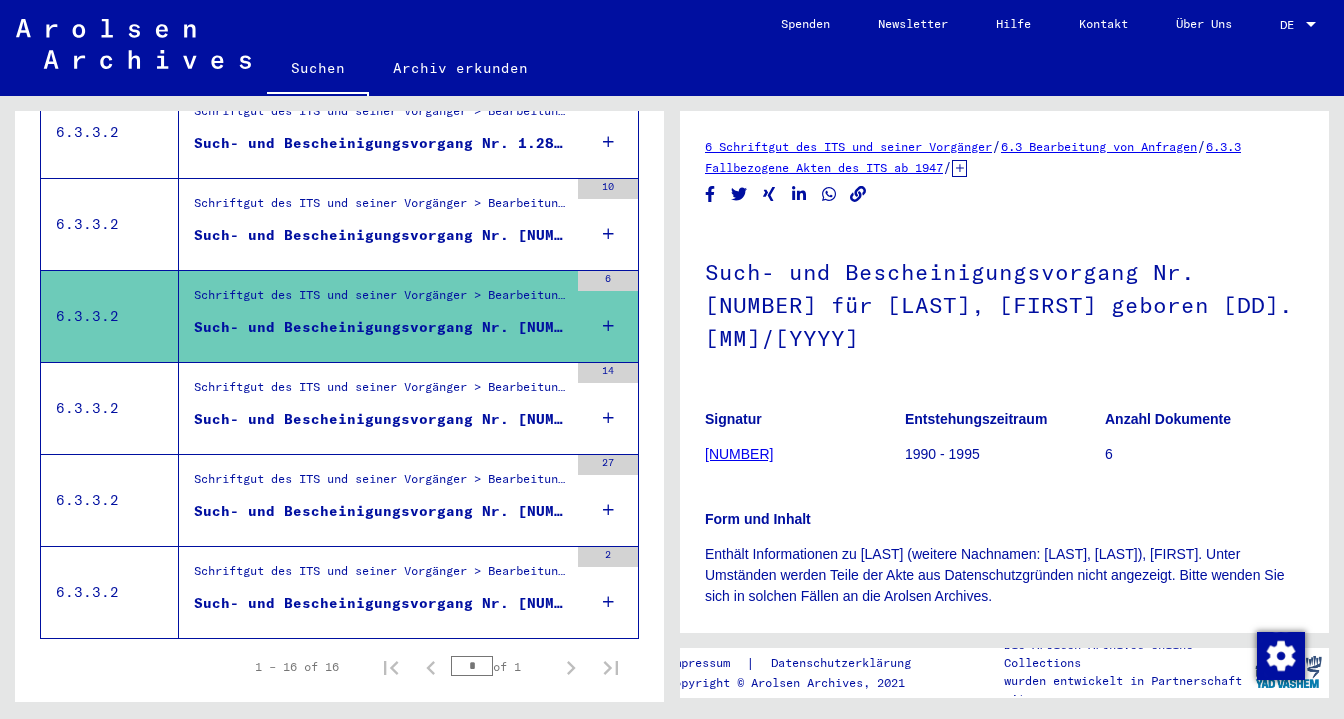 click on "Such- und Bescheinigungsvorgang Nr. [NUMBER] für [LAST], [FIRST] geboren [DD].[MM]/[YYYY] oder[DD].[MM]/[YYYY]" at bounding box center [381, 419] 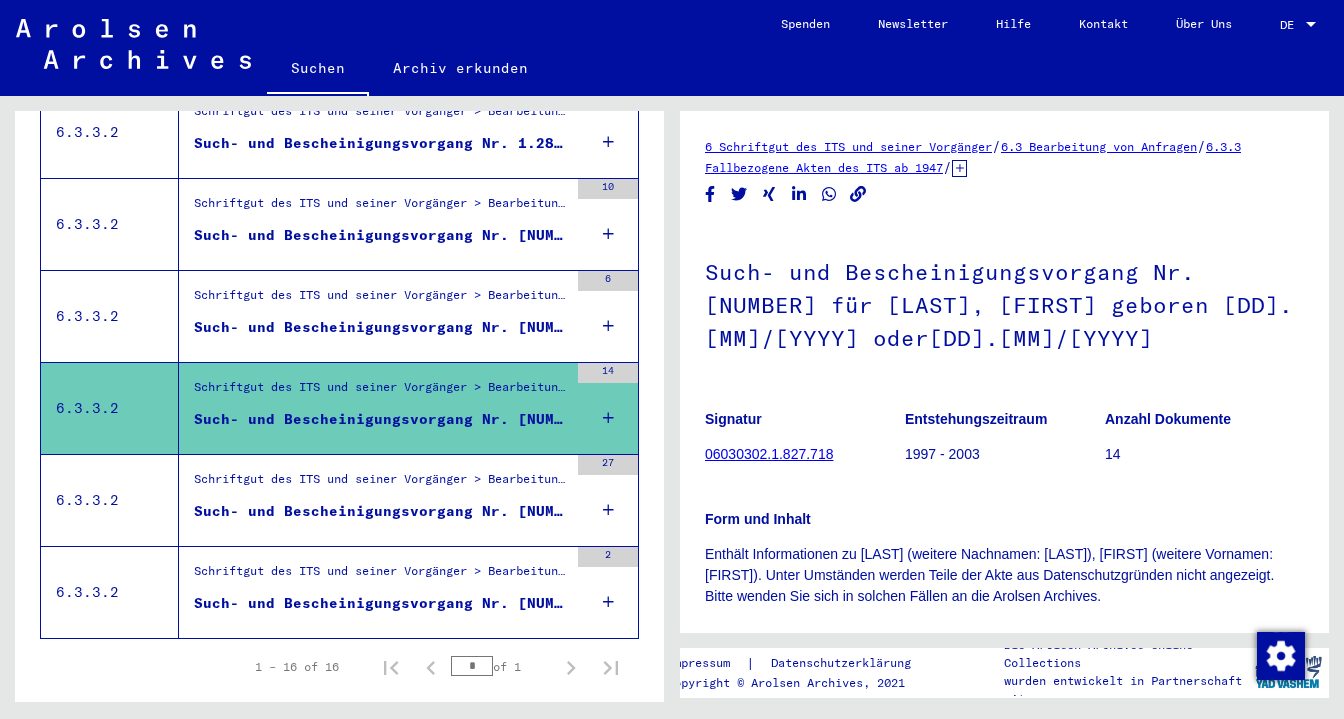 scroll, scrollTop: 0, scrollLeft: 0, axis: both 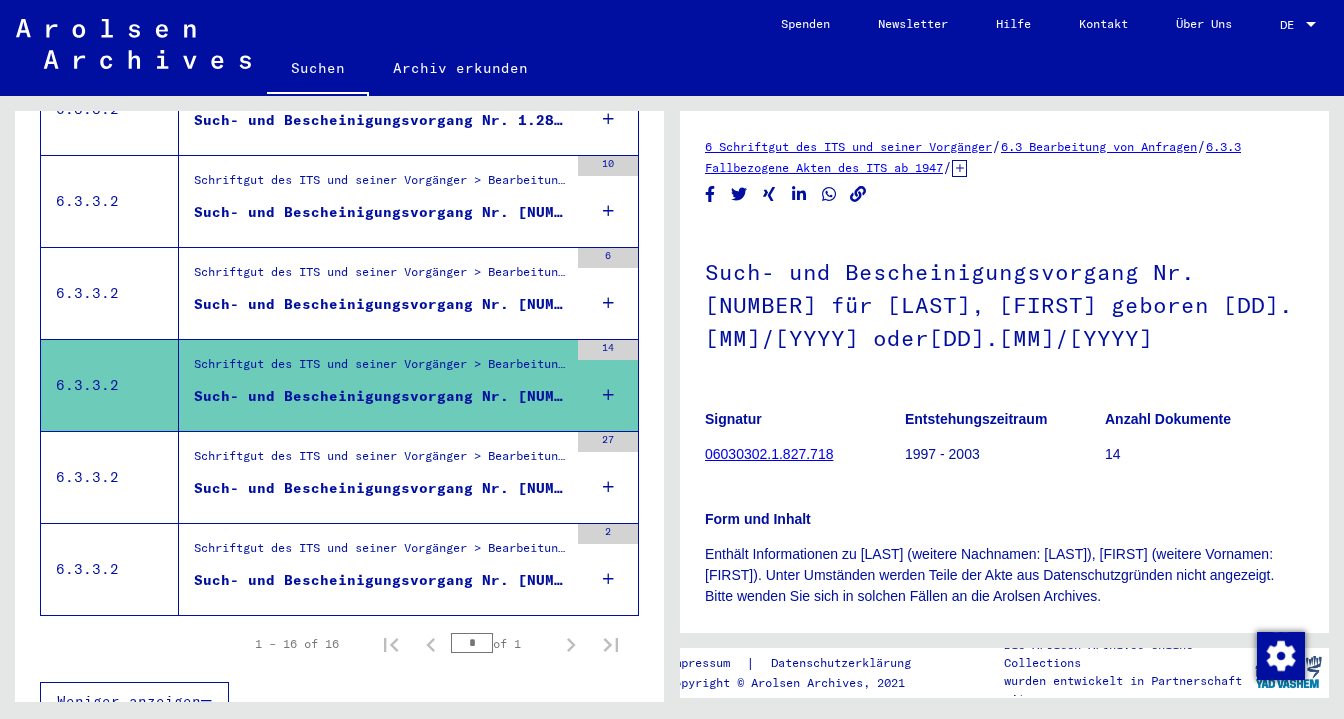 click on "Such- und Bescheinigungsvorgang Nr. [NUMBER] für [LAST], [FIRST] geboren [DD].[MM]/[YYYY] oder[DD].[MM]/[YYYY]" at bounding box center [381, 488] 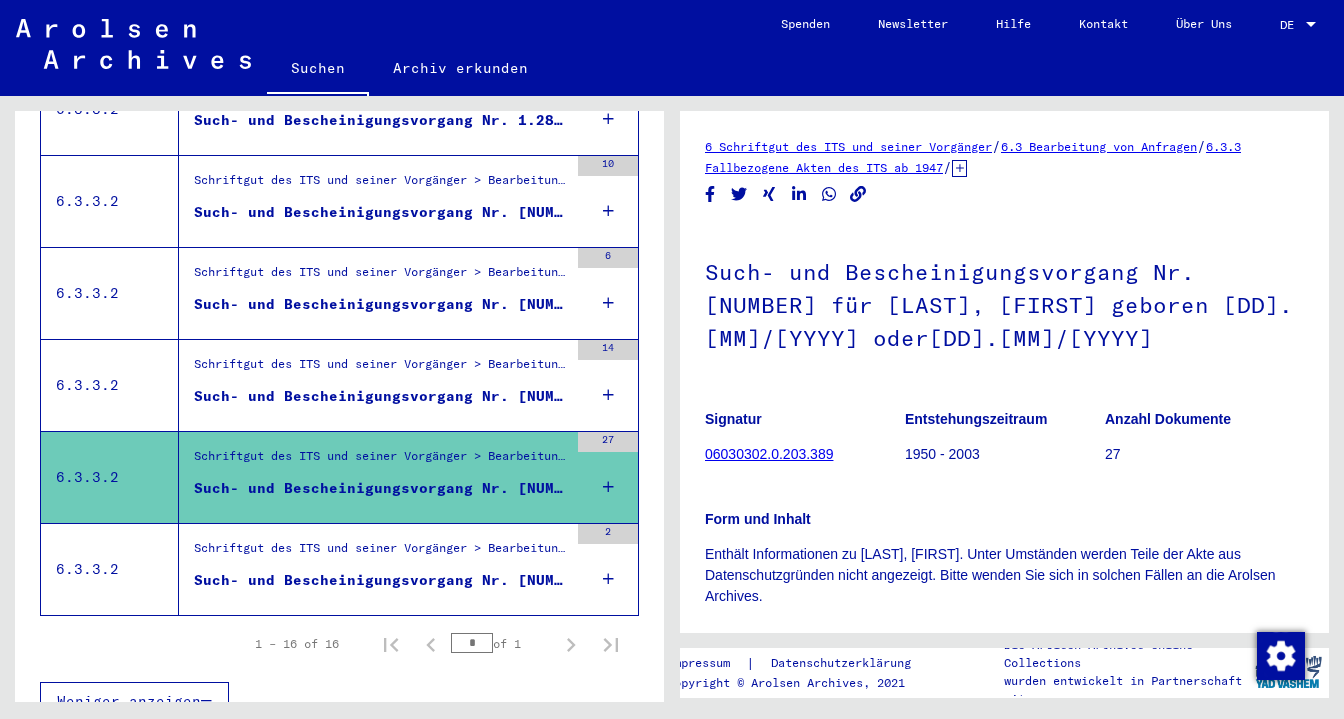 scroll, scrollTop: 0, scrollLeft: 0, axis: both 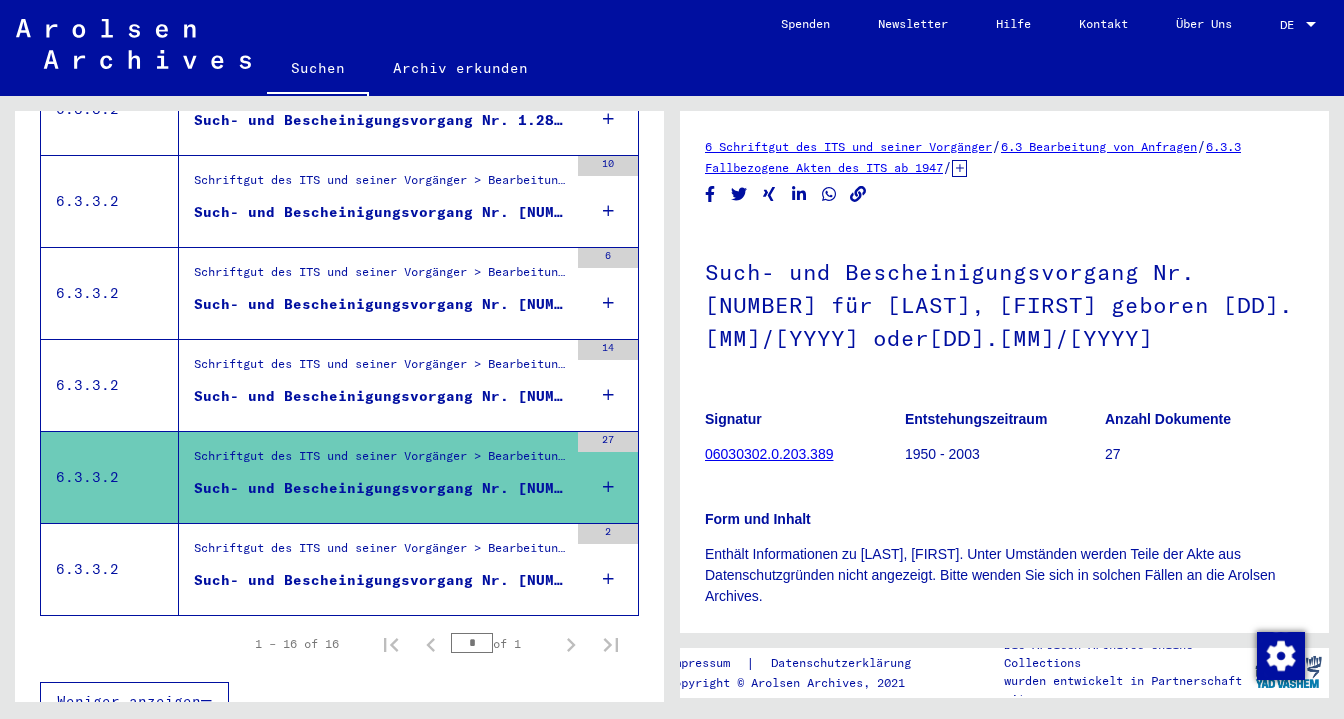 click on "Such- und Bescheinigungsvorgang Nr. [NUMBER] für [LAST], [FIRST] geboren [DD].[MM]/[YYYY]" at bounding box center [381, 580] 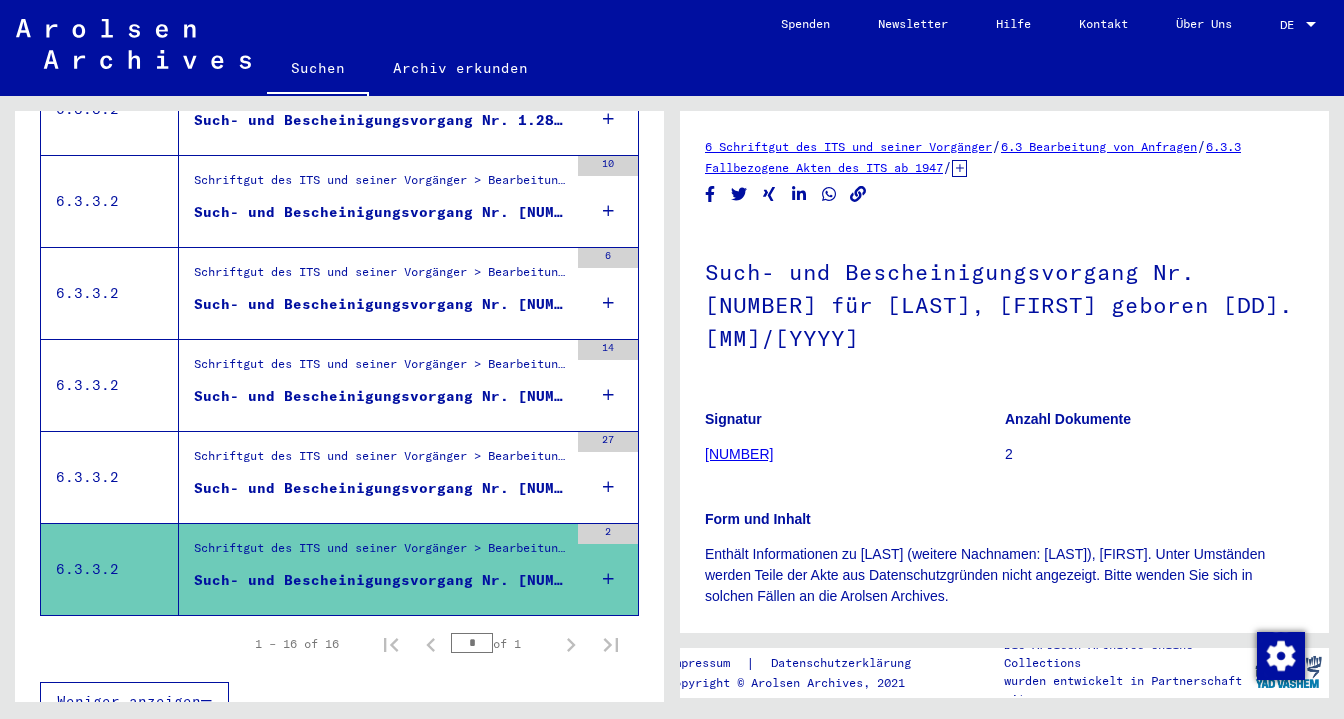 scroll, scrollTop: 0, scrollLeft: 0, axis: both 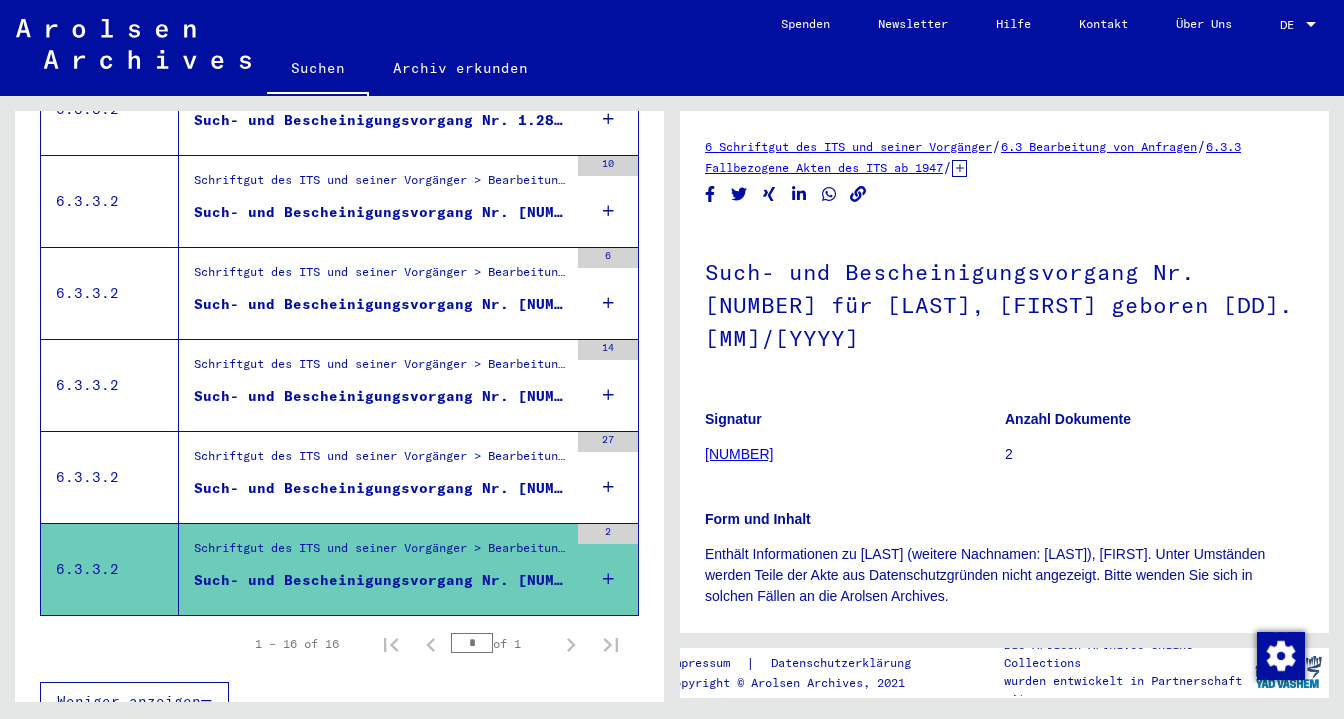 click on "Weniger anzeigen" at bounding box center (129, 701) 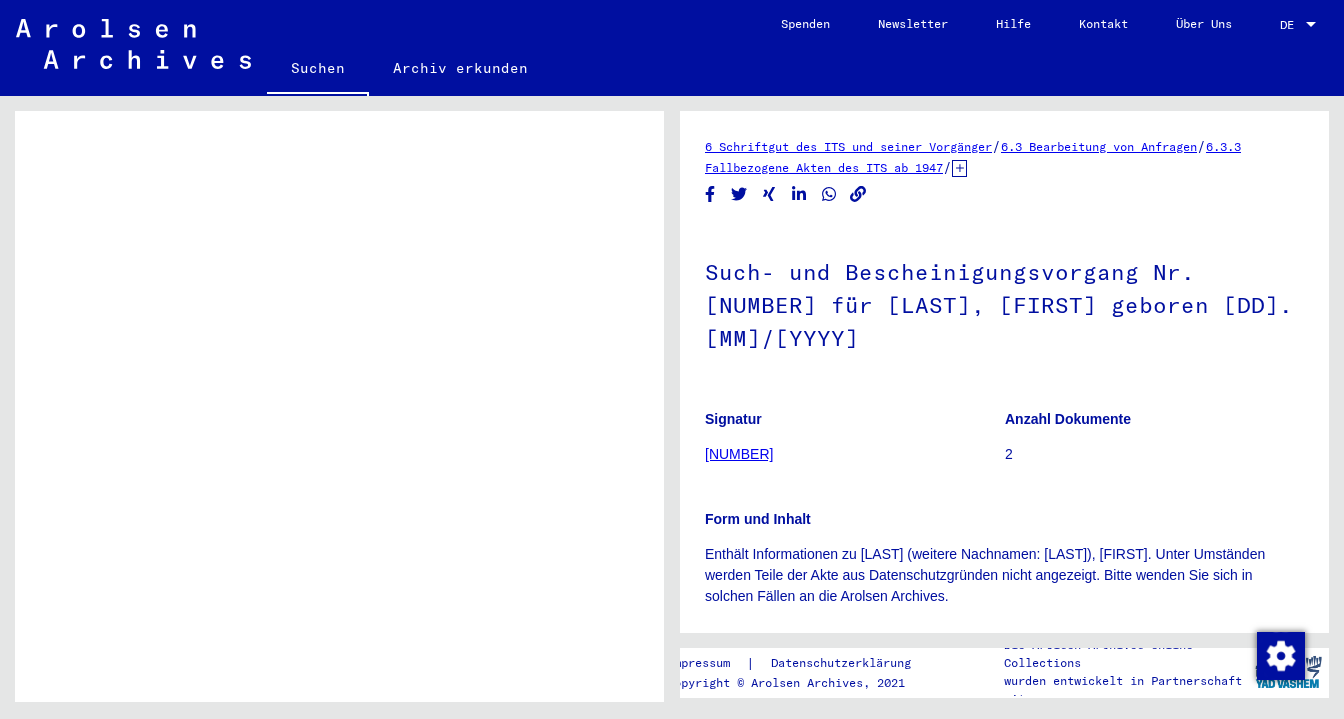 scroll, scrollTop: 0, scrollLeft: 0, axis: both 